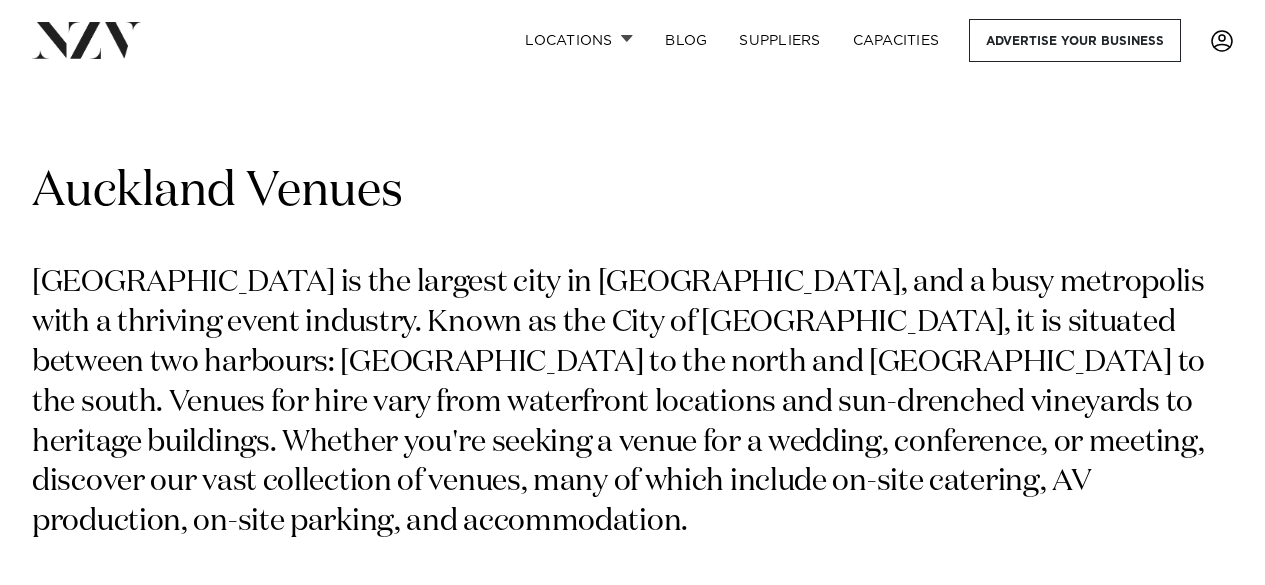 scroll, scrollTop: 0, scrollLeft: 0, axis: both 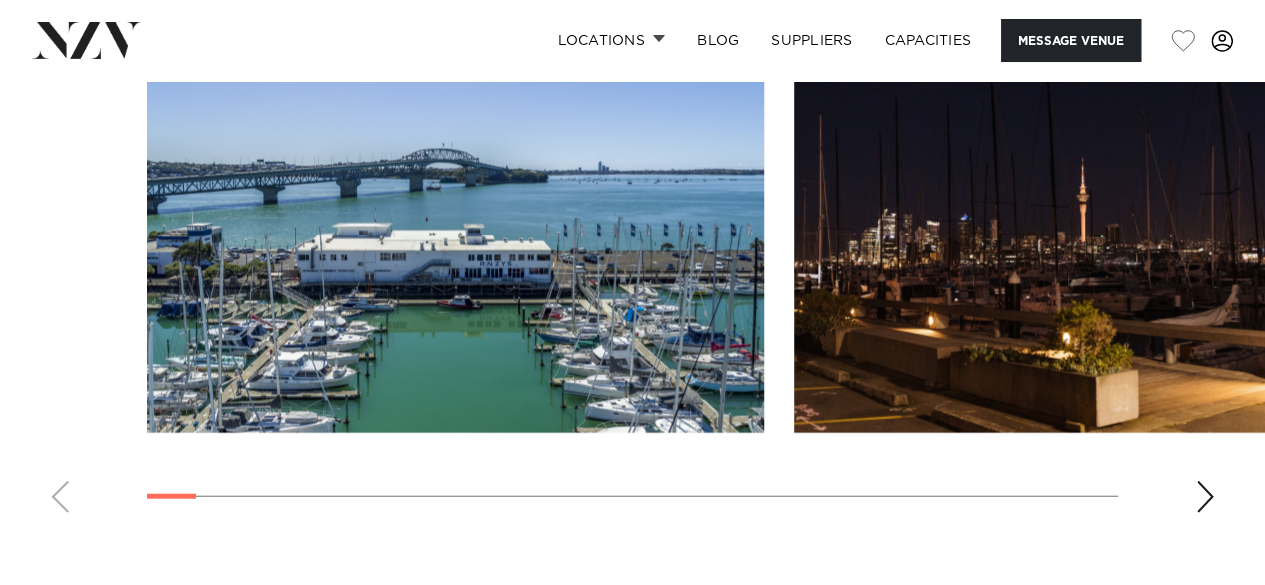 click at bounding box center [1205, 497] 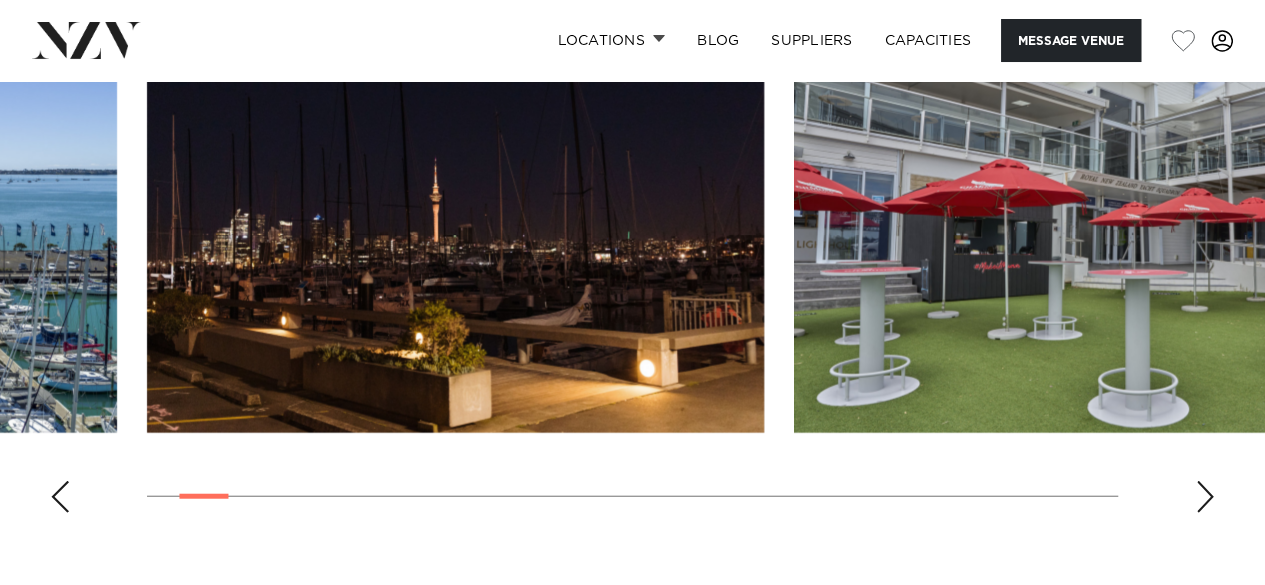 click at bounding box center [1205, 497] 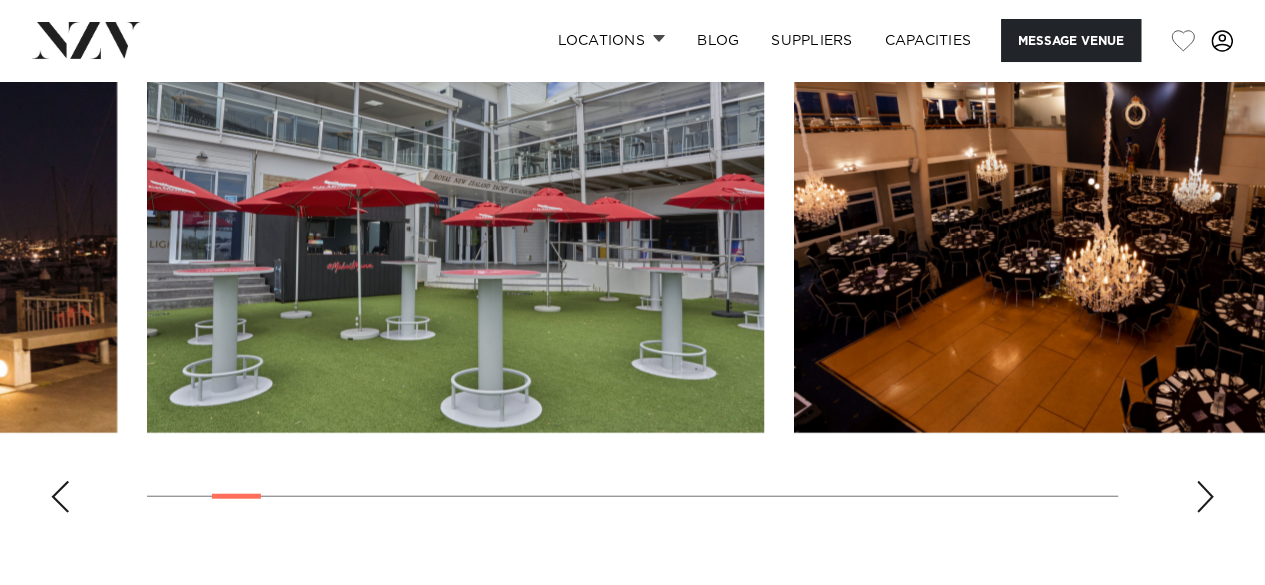 click at bounding box center (1205, 497) 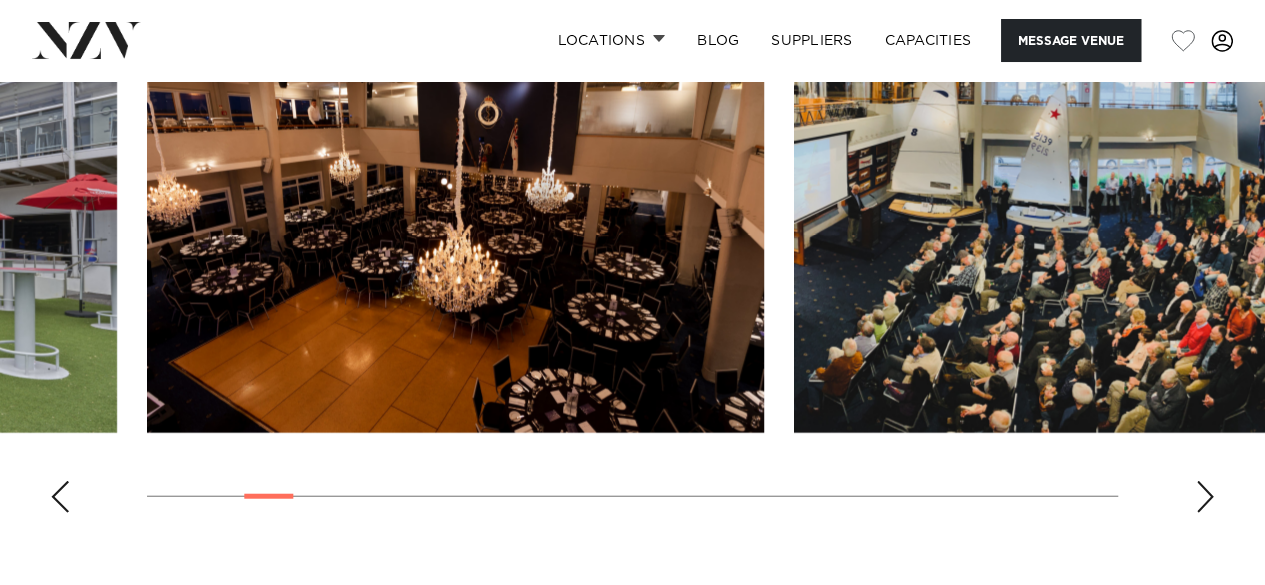 click at bounding box center (1205, 497) 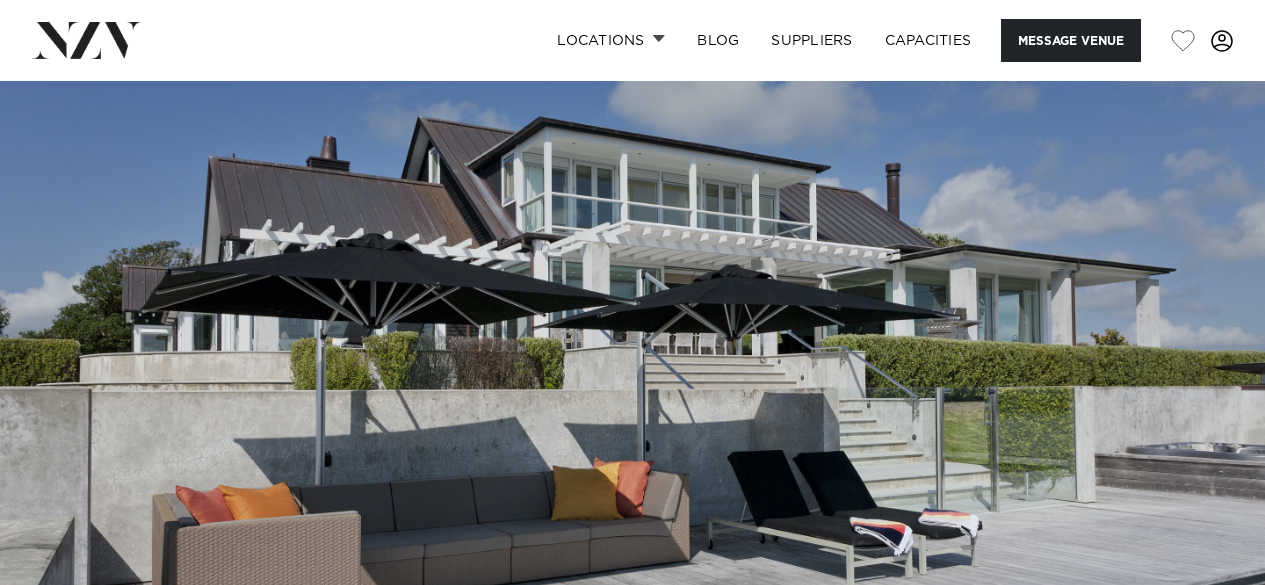 scroll, scrollTop: 0, scrollLeft: 0, axis: both 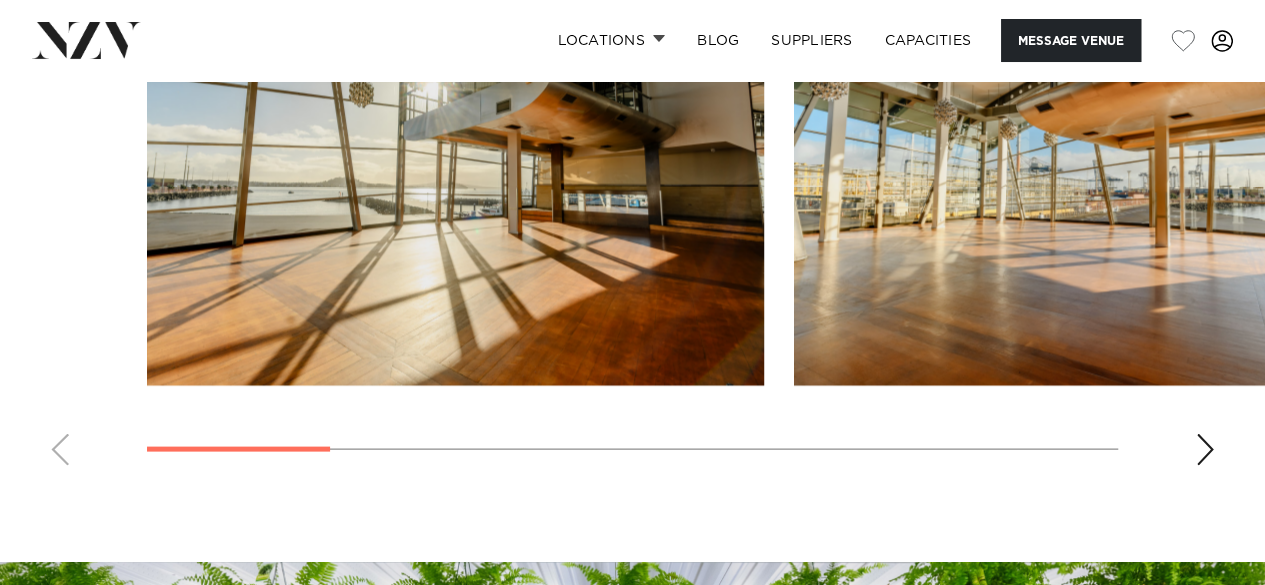 click on "Locations
Auckland
Wellington
Christchurch
Queenstown
Hamilton
Northland
Bay of Islands
Whangarei
Waiheke Island
Waikato
Bay of Plenty
Tauranga
Rotorua
Taupo
Hawke's Bay
New Plymouth
Manawatū-Whanganui
Palmerston North
Nelson-Tasman" at bounding box center [632, -73] 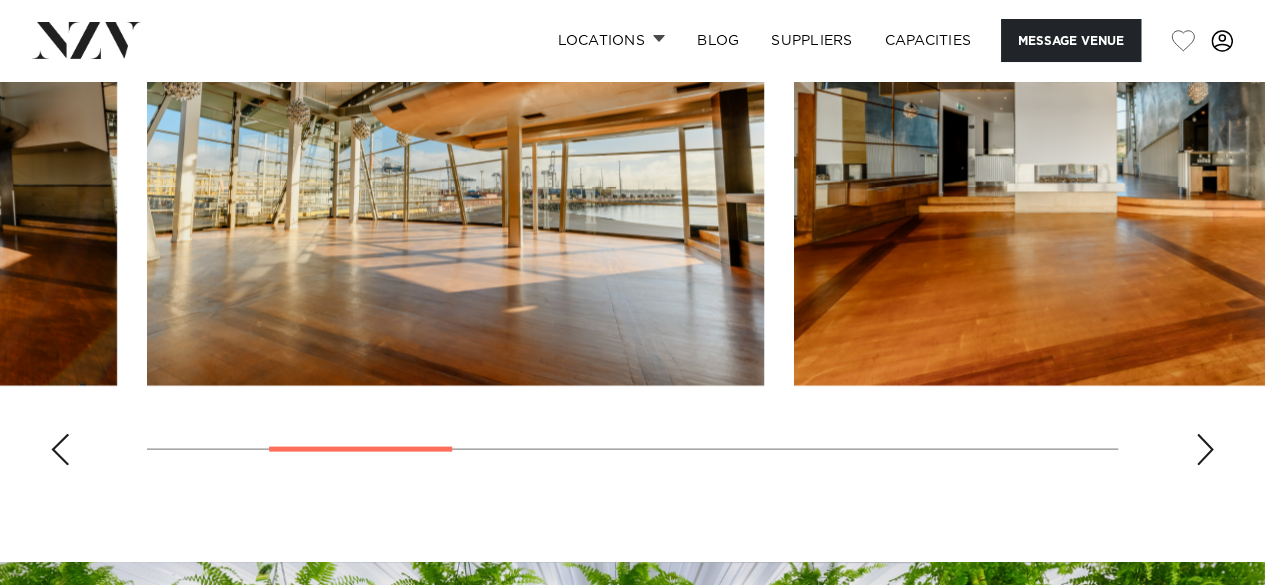 click at bounding box center (1205, 449) 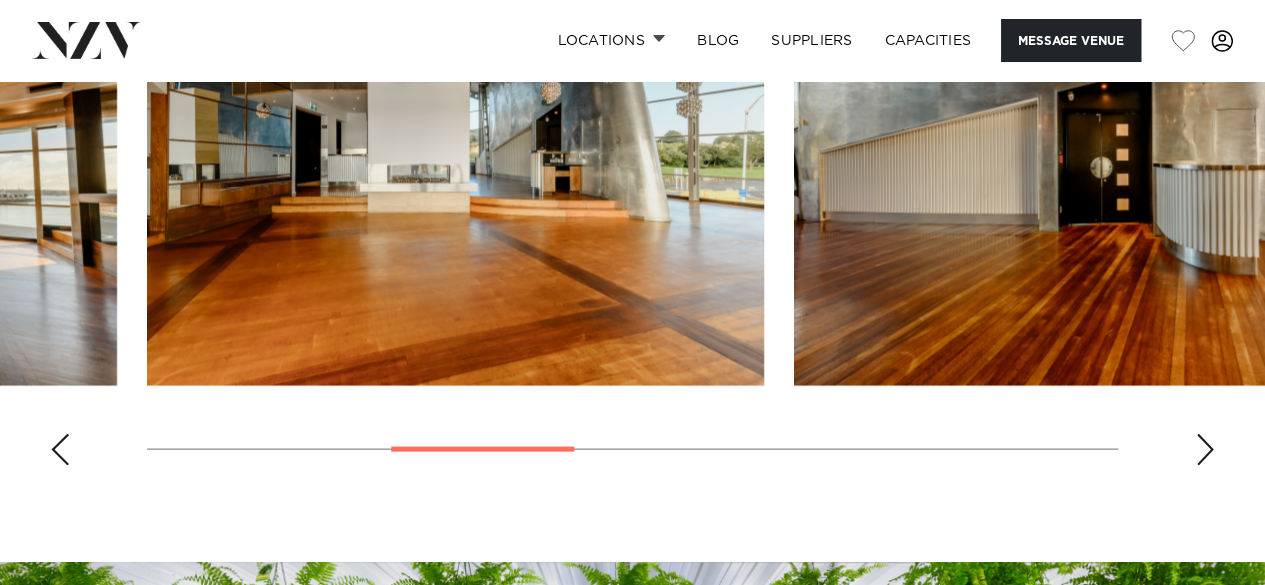 click at bounding box center [1205, 449] 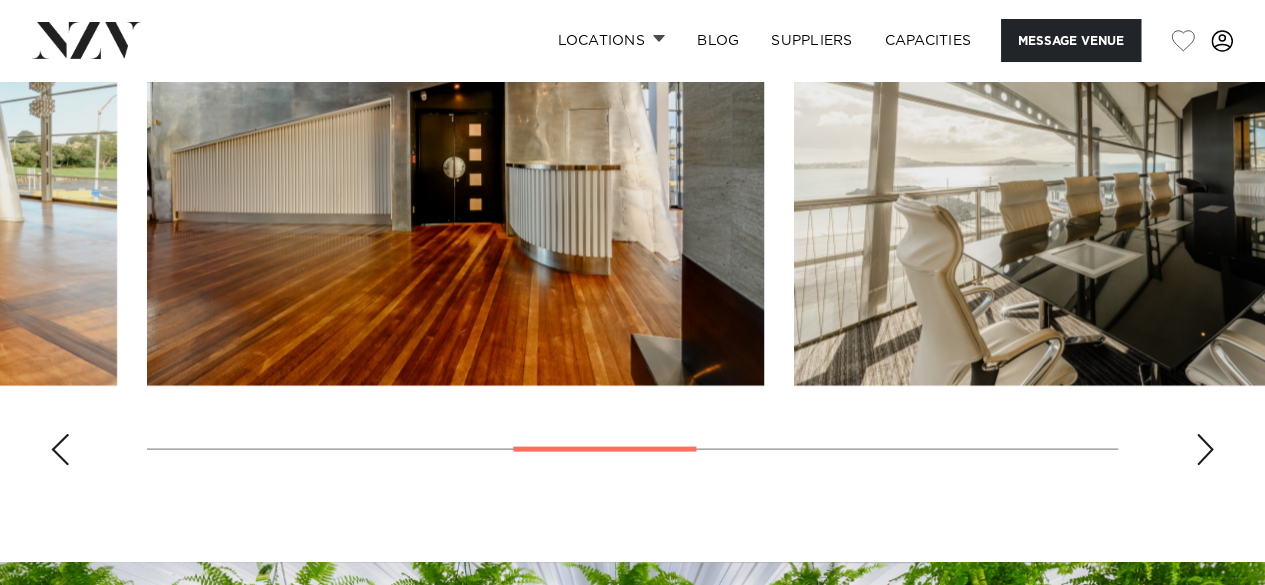 click at bounding box center (1205, 449) 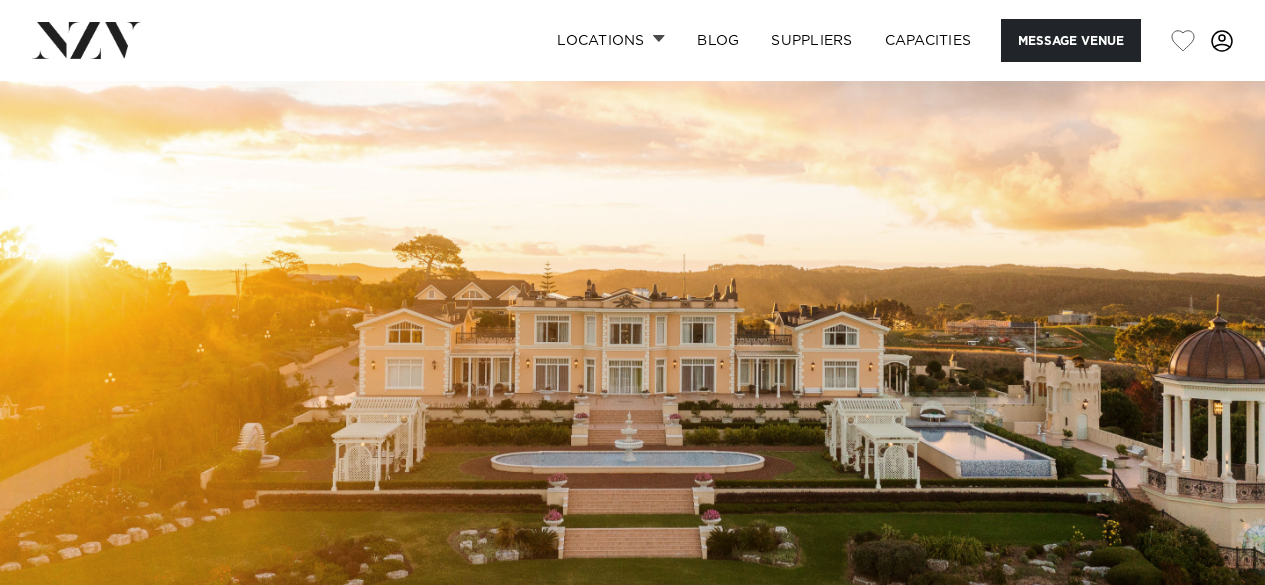 scroll, scrollTop: 0, scrollLeft: 0, axis: both 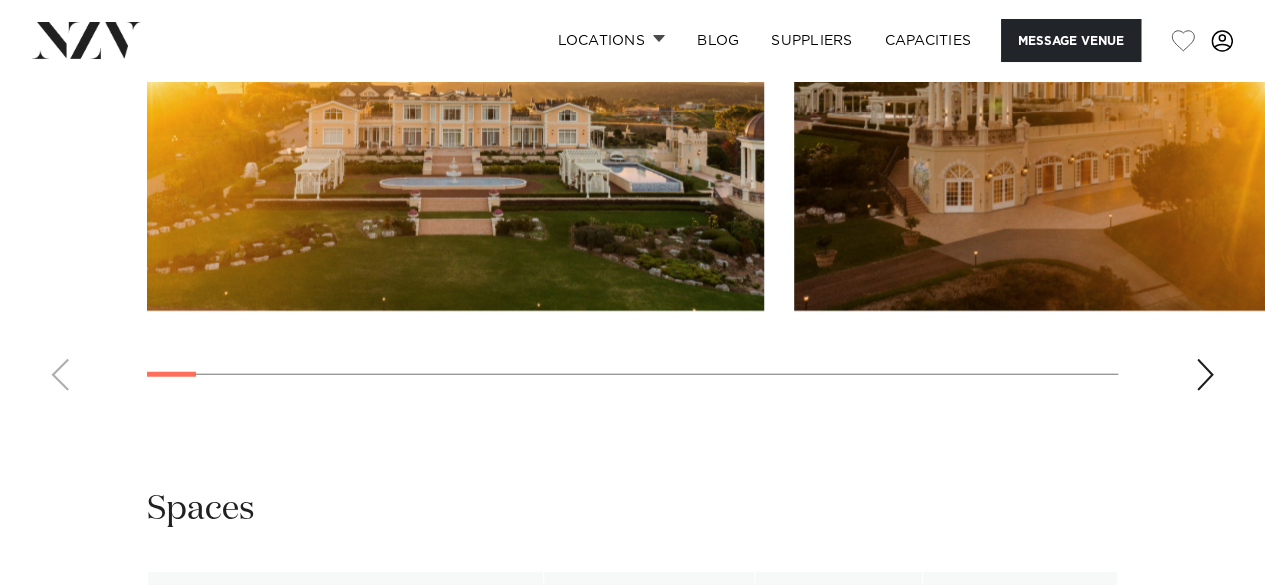click at bounding box center [1205, 375] 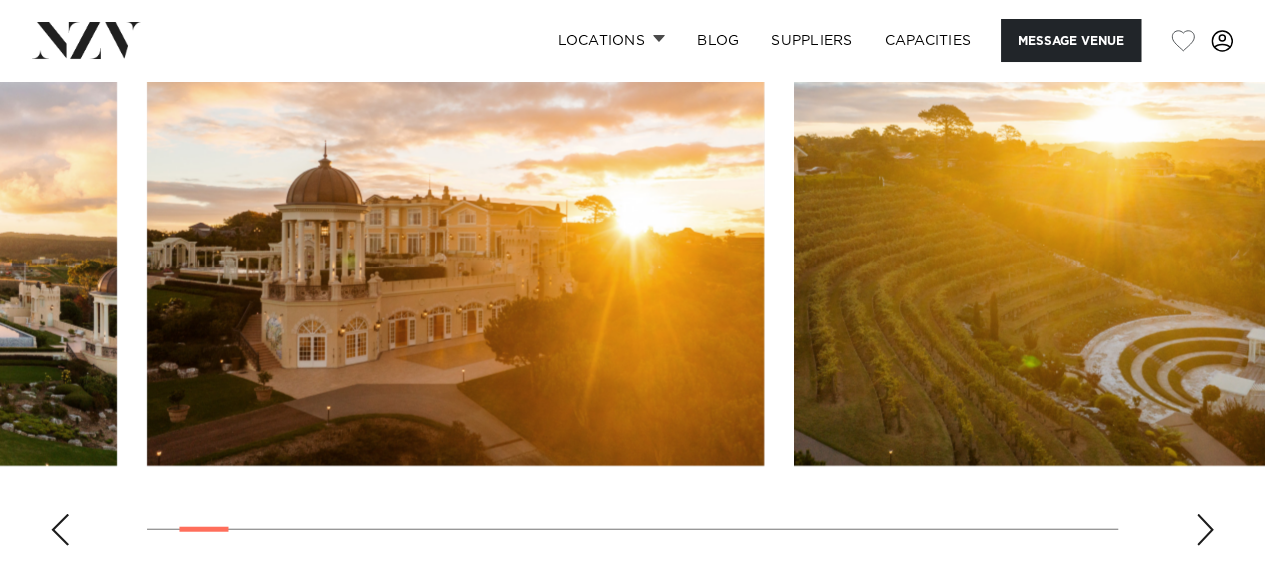 scroll, scrollTop: 2228, scrollLeft: 0, axis: vertical 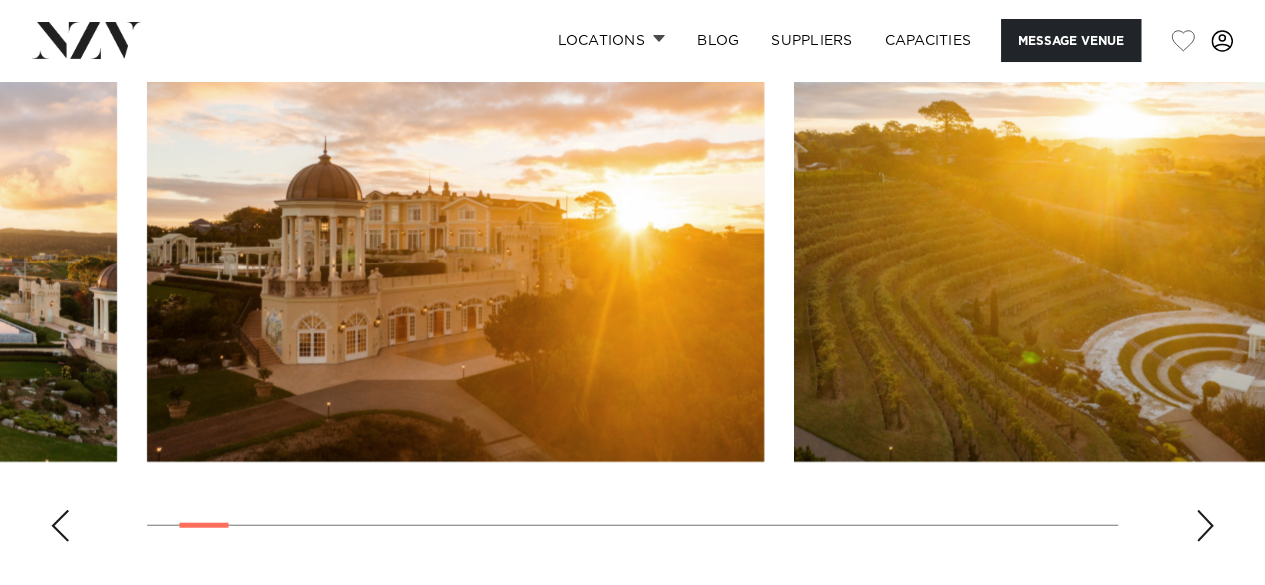 click at bounding box center [1205, 526] 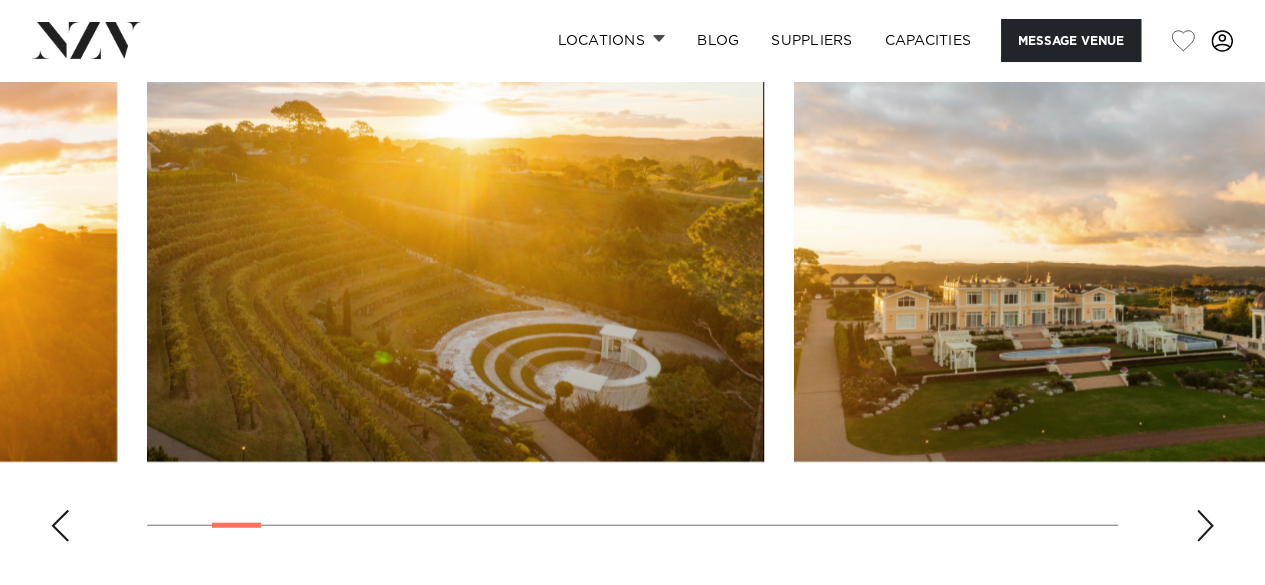 click at bounding box center [1205, 526] 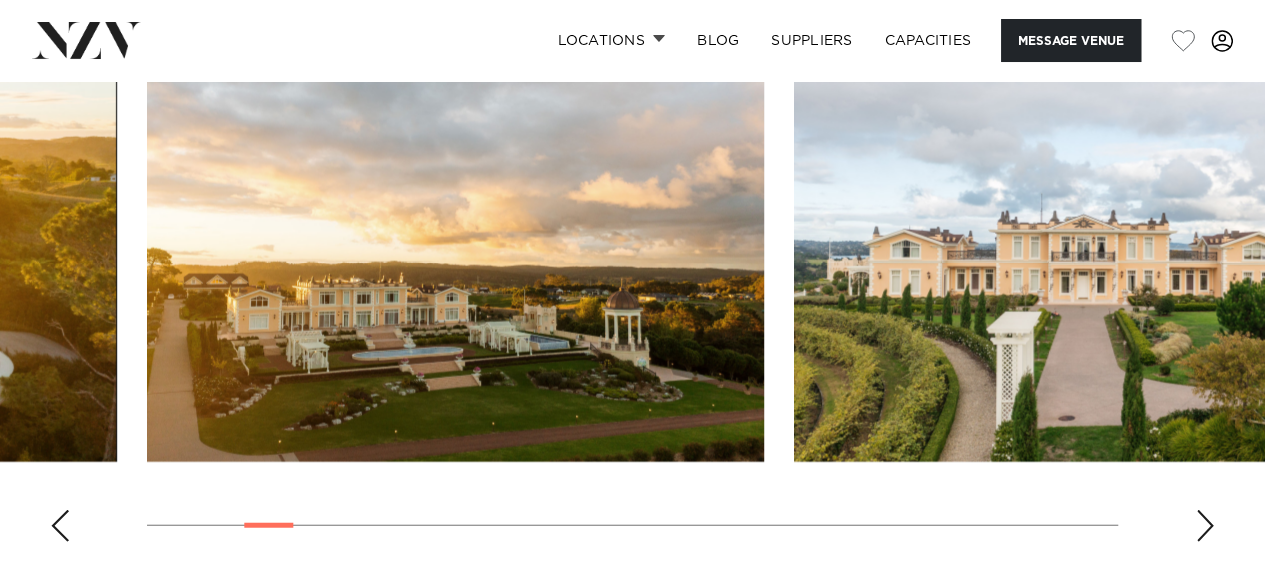 click at bounding box center (1205, 526) 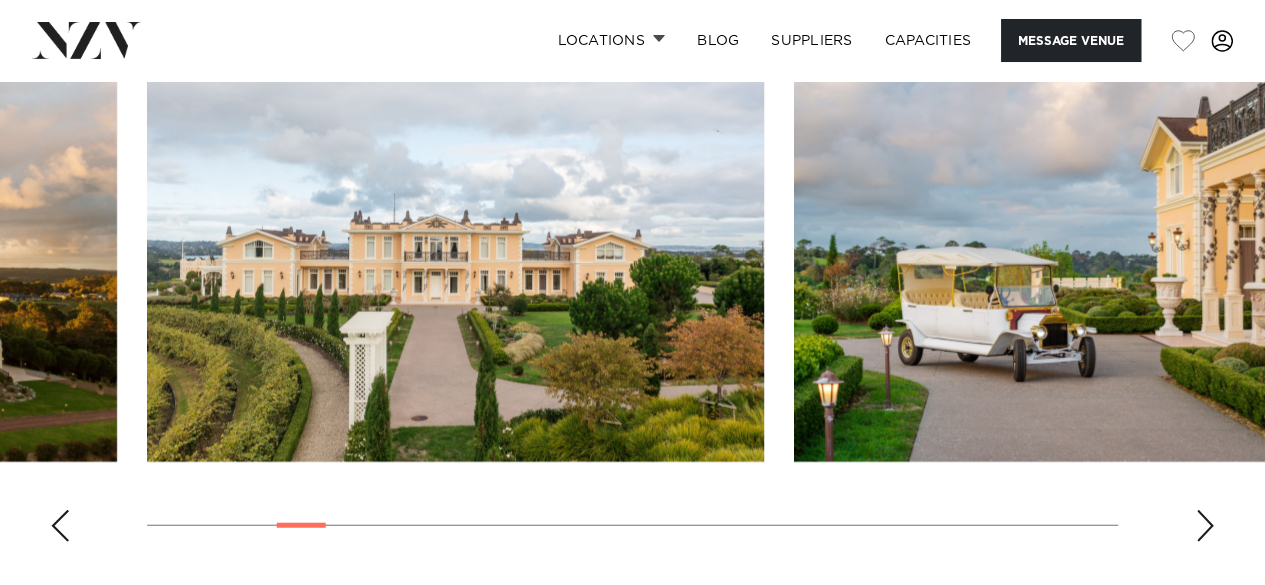 click at bounding box center [1205, 526] 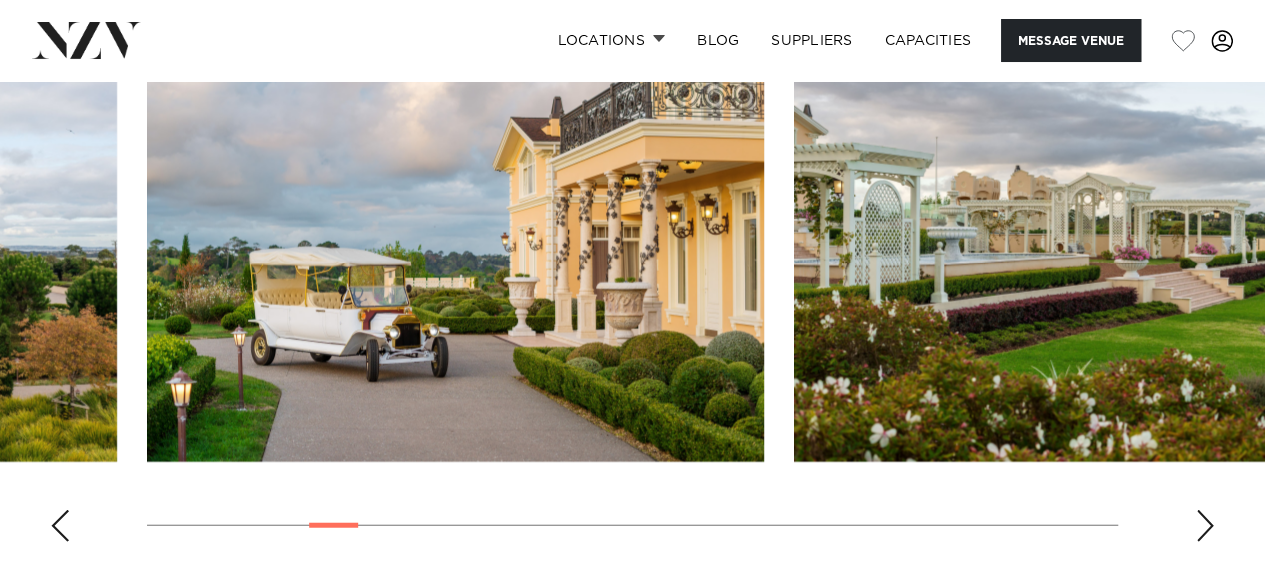 click at bounding box center (1205, 526) 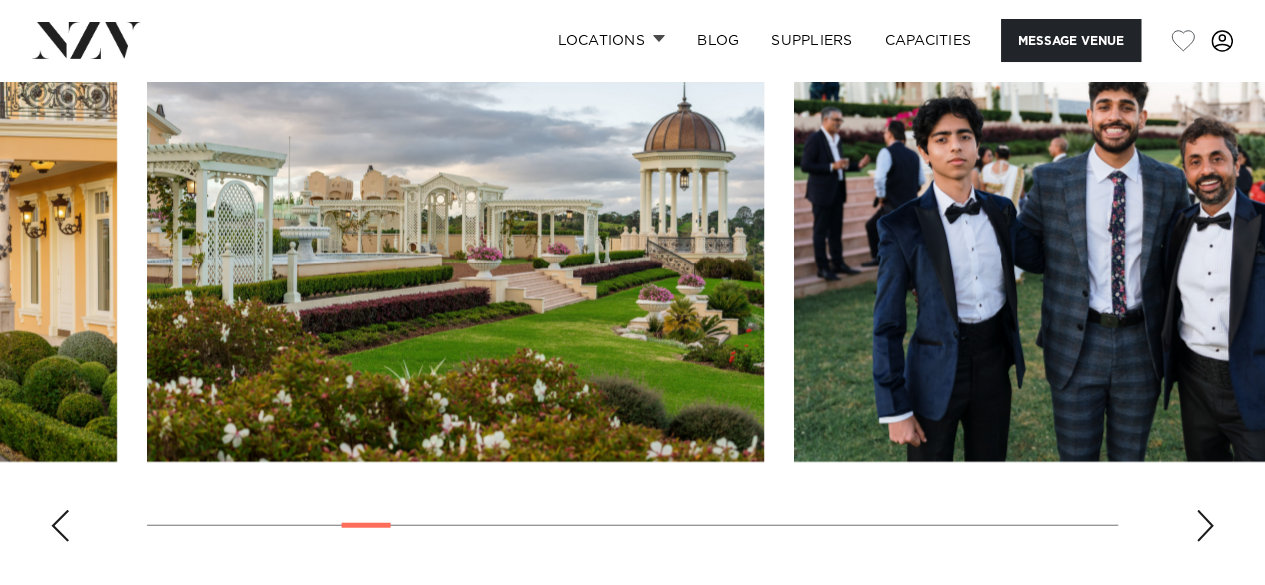 click at bounding box center [1205, 526] 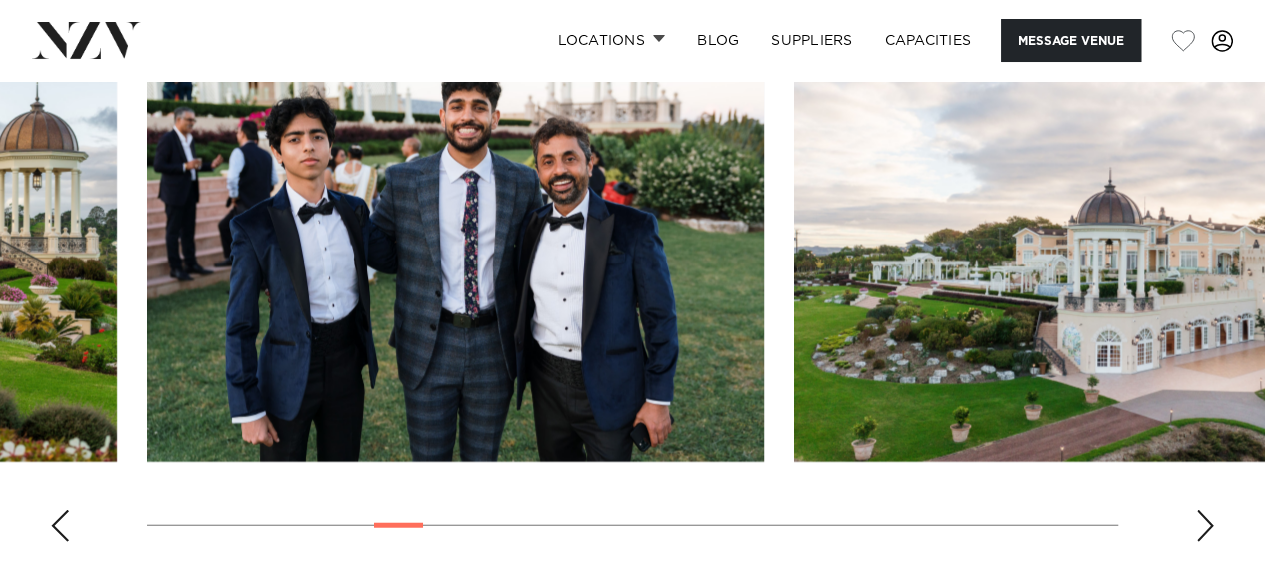 click at bounding box center (1205, 526) 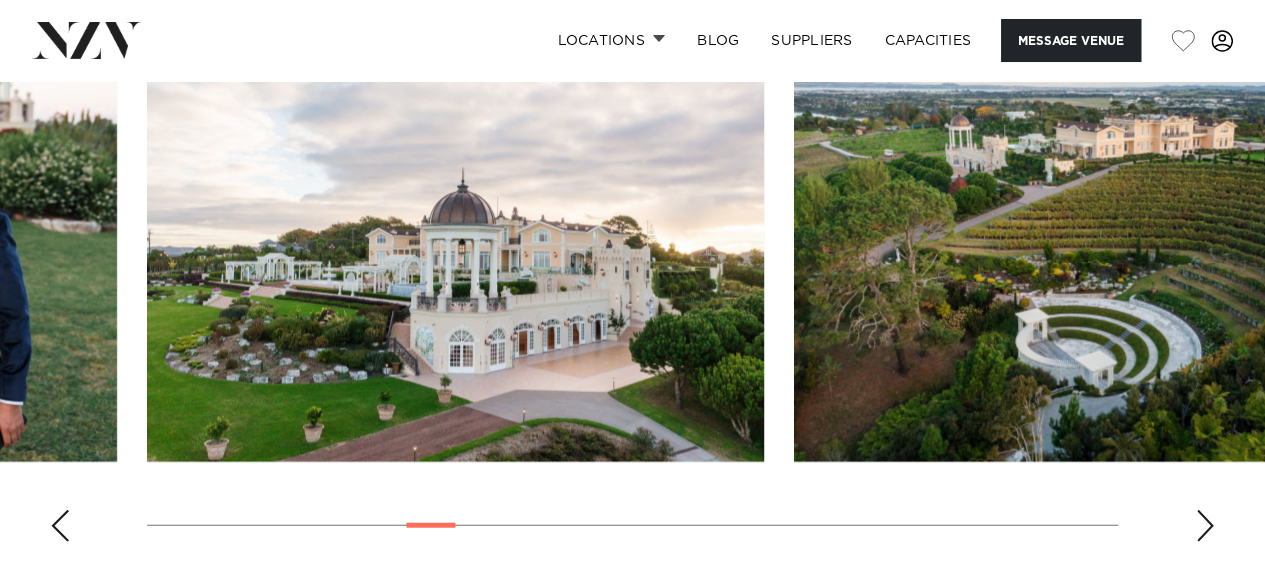 click at bounding box center (1205, 526) 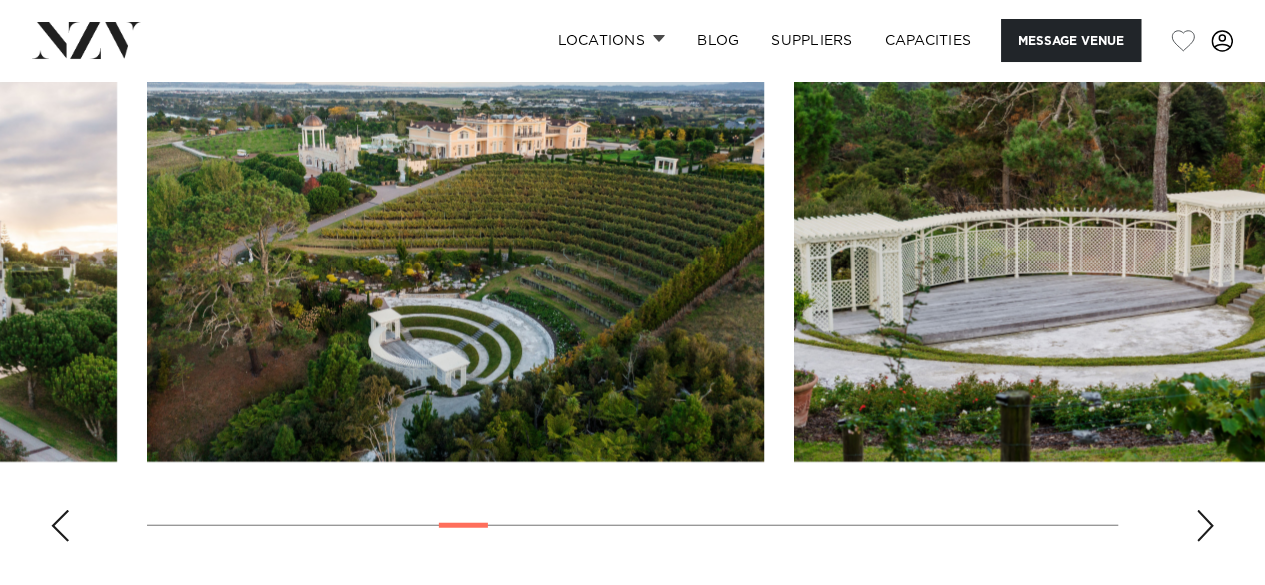 click at bounding box center [1205, 526] 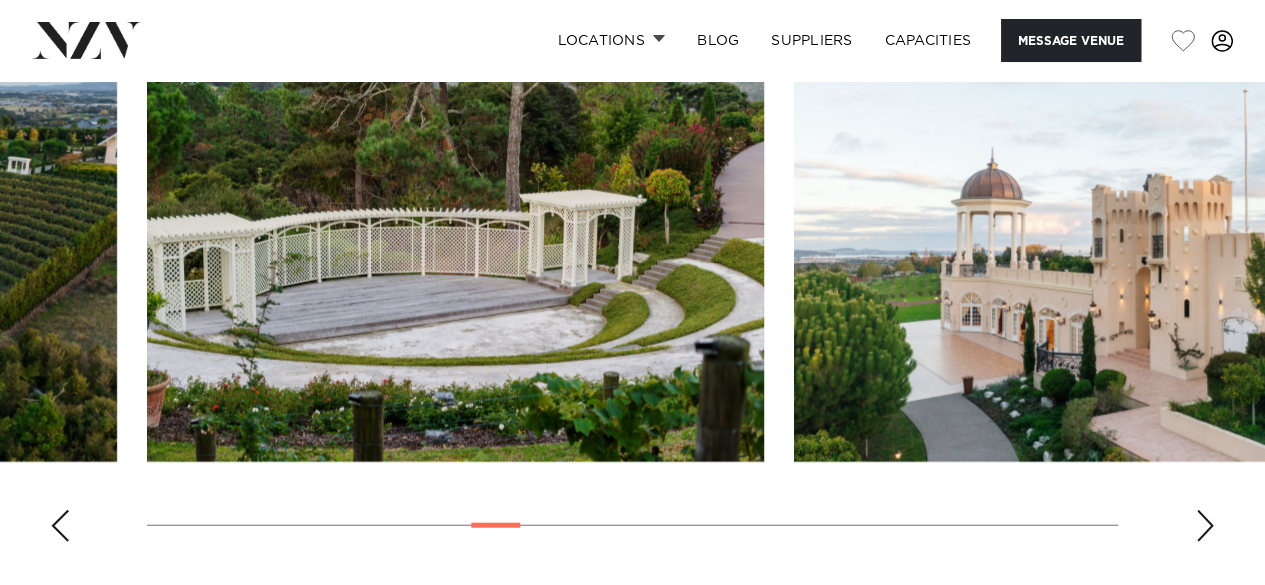 click at bounding box center (1205, 526) 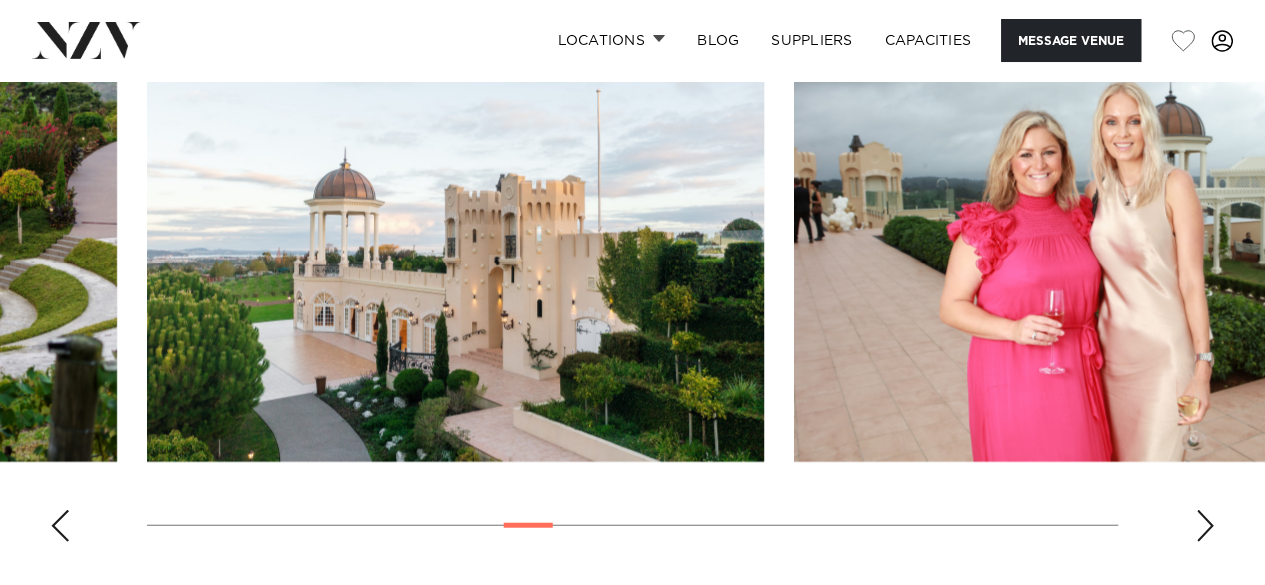 click at bounding box center (1205, 526) 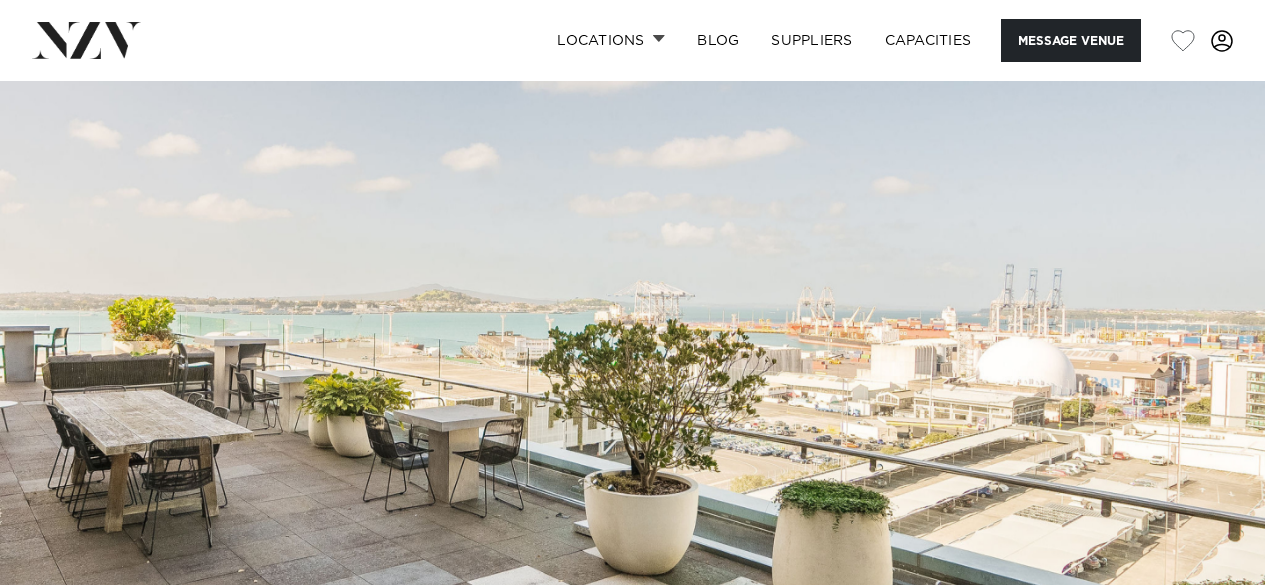 scroll, scrollTop: 0, scrollLeft: 0, axis: both 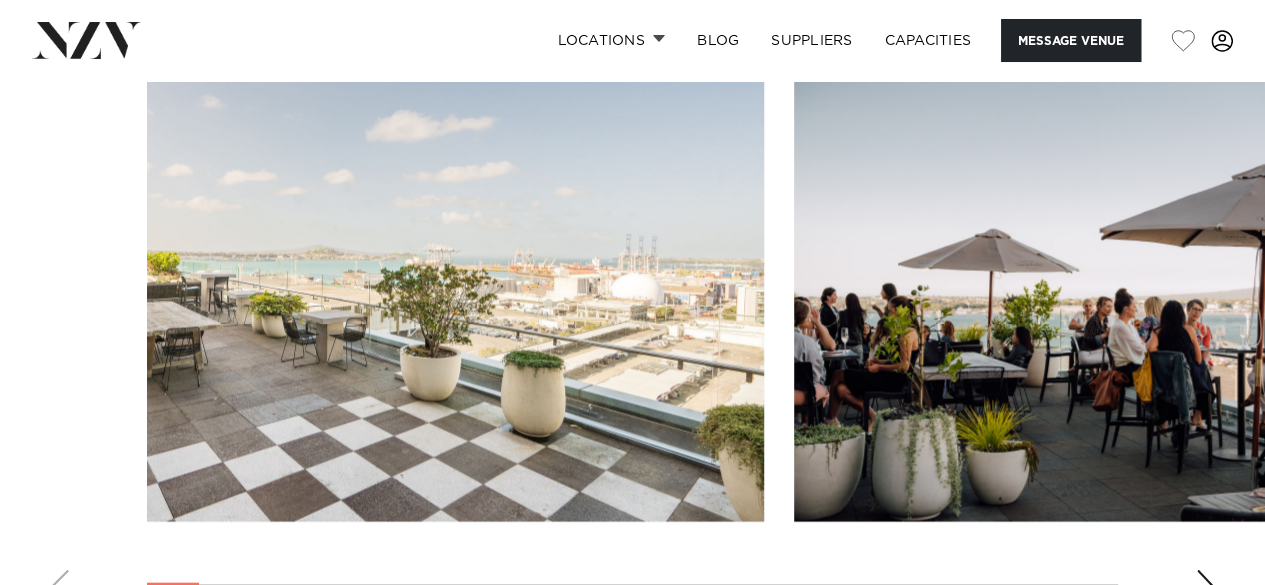 click at bounding box center (1102, 295) 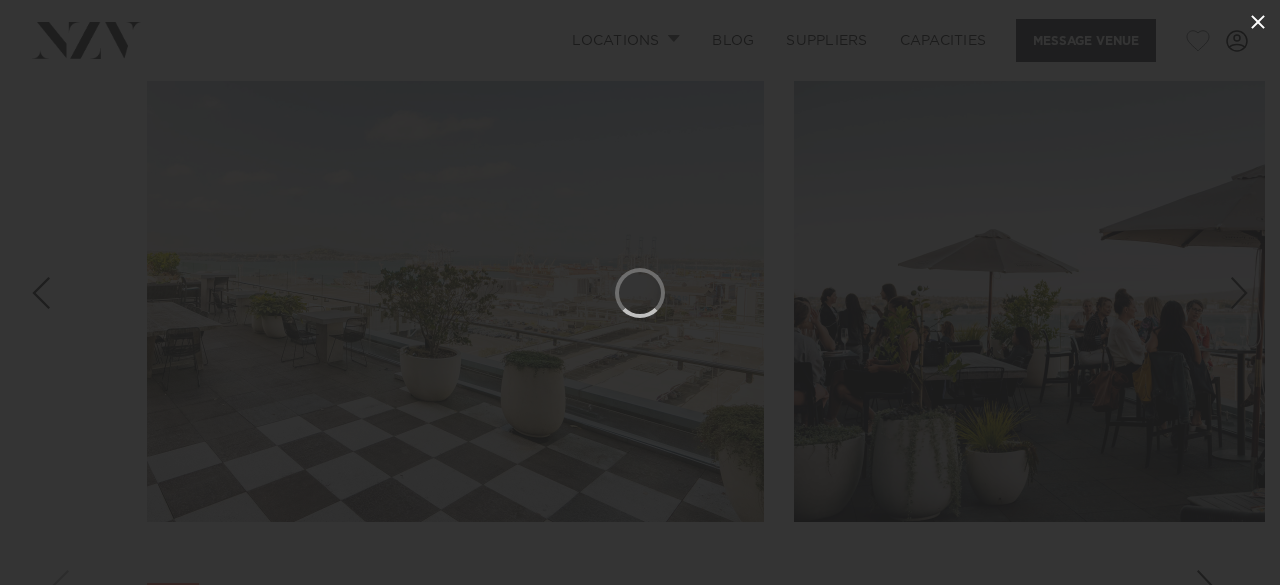 click 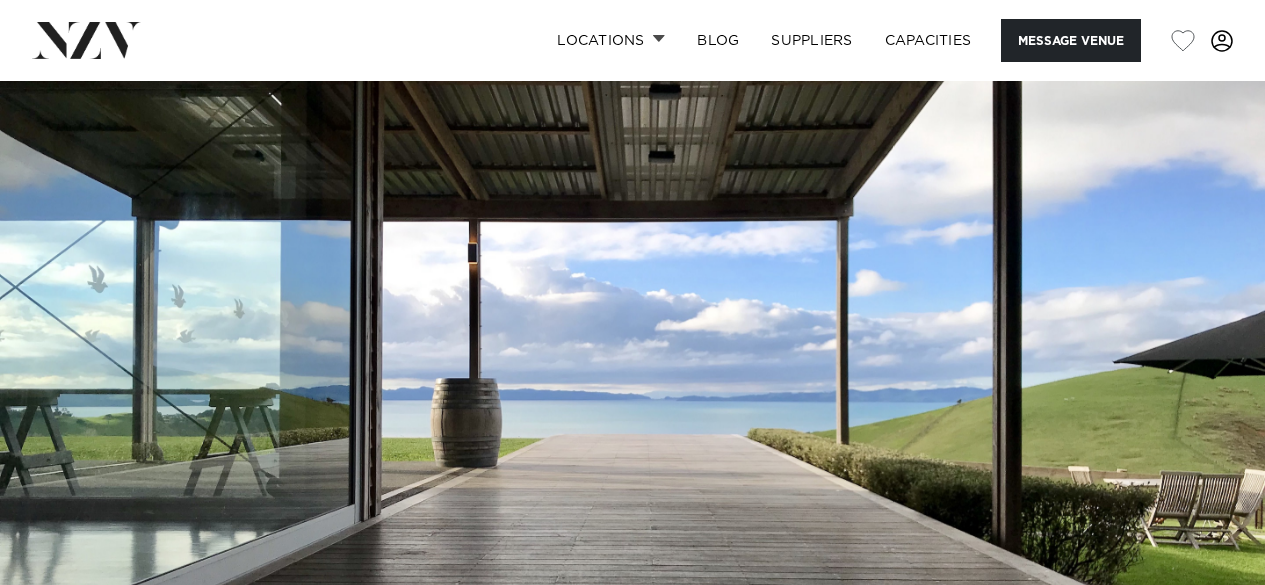 scroll, scrollTop: 0, scrollLeft: 0, axis: both 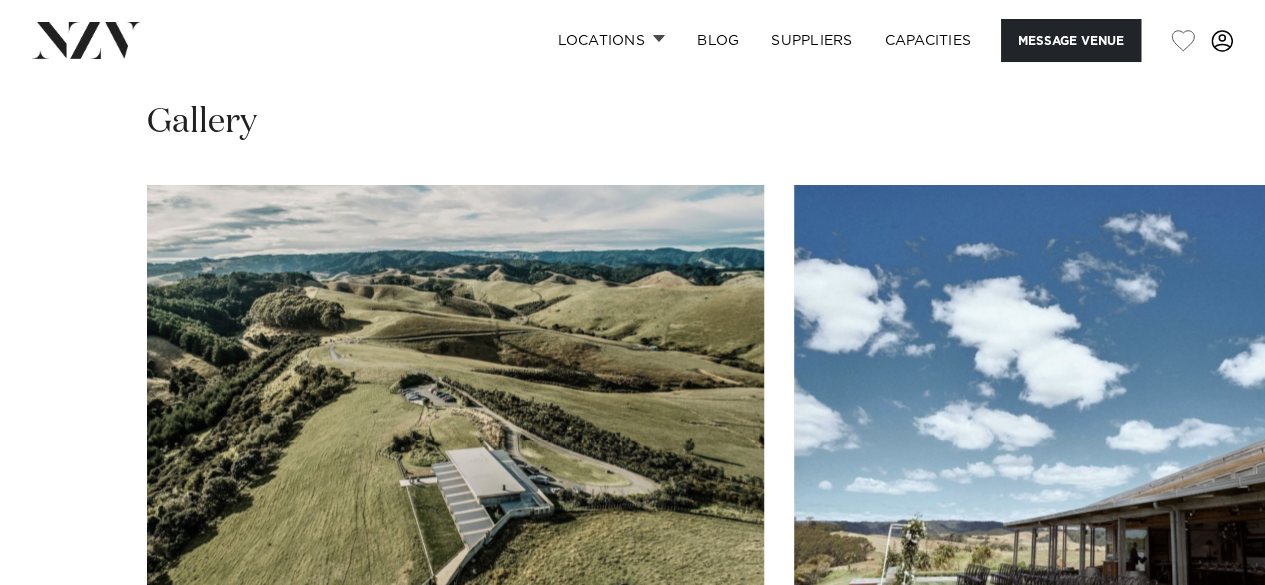 click at bounding box center [632, 459] 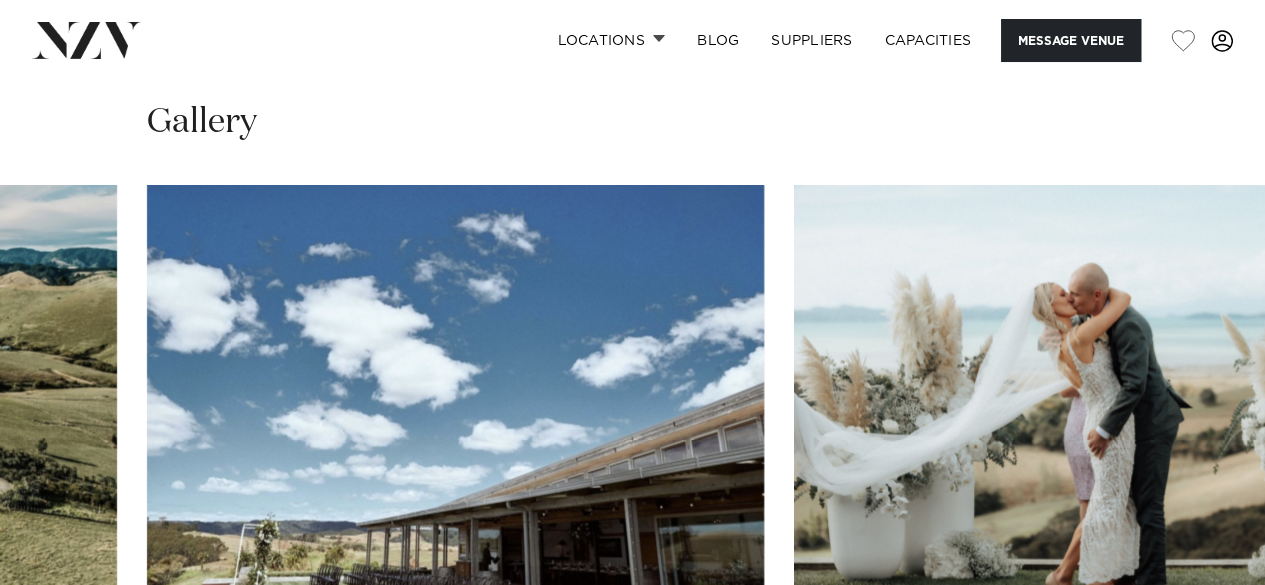 click at bounding box center [1205, 702] 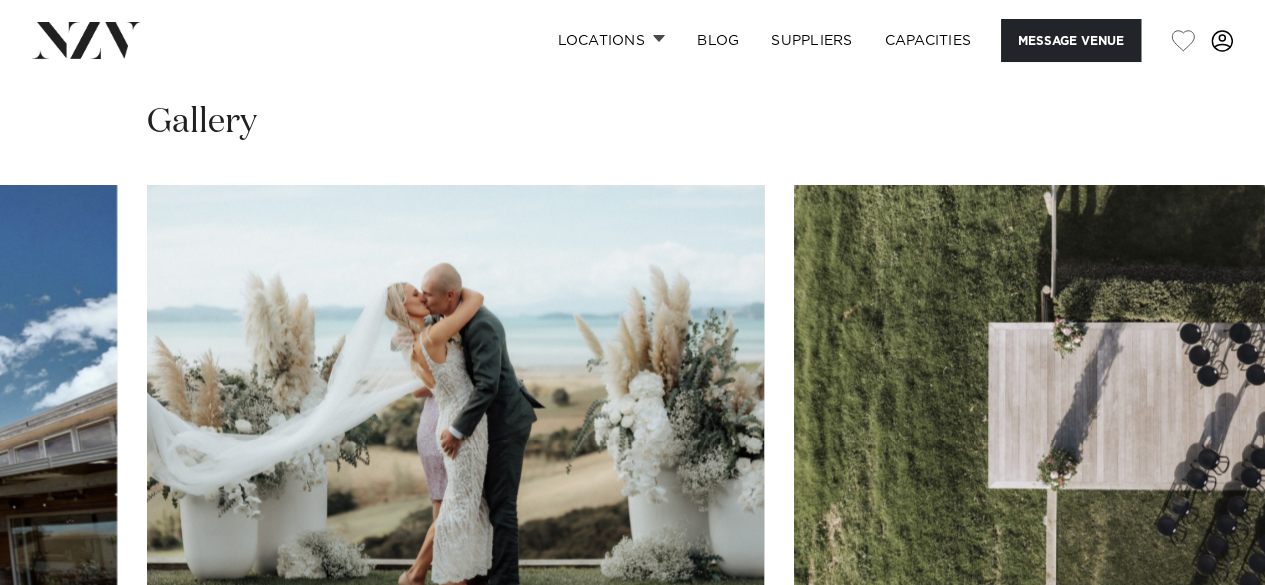 click at bounding box center (1205, 702) 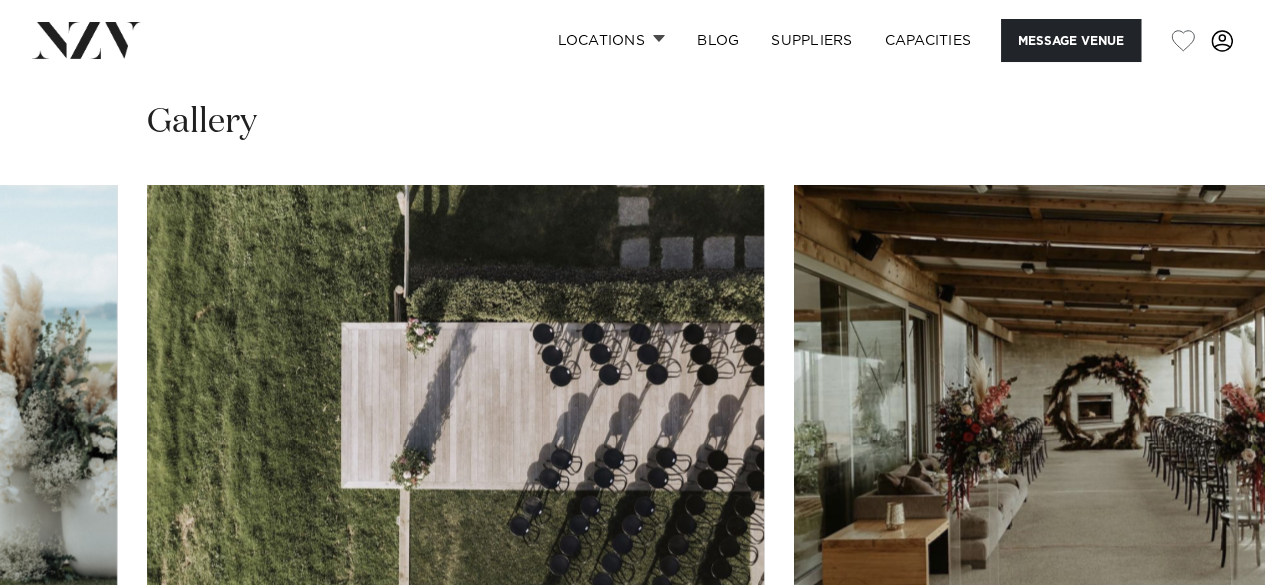 click at bounding box center (1205, 702) 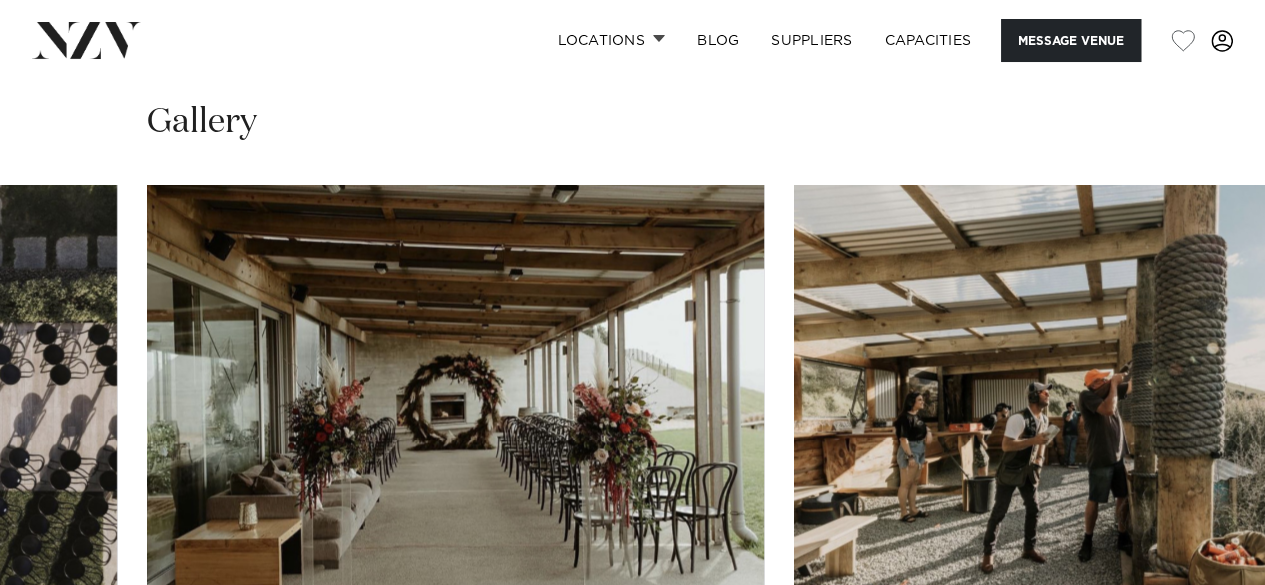 click at bounding box center (1205, 702) 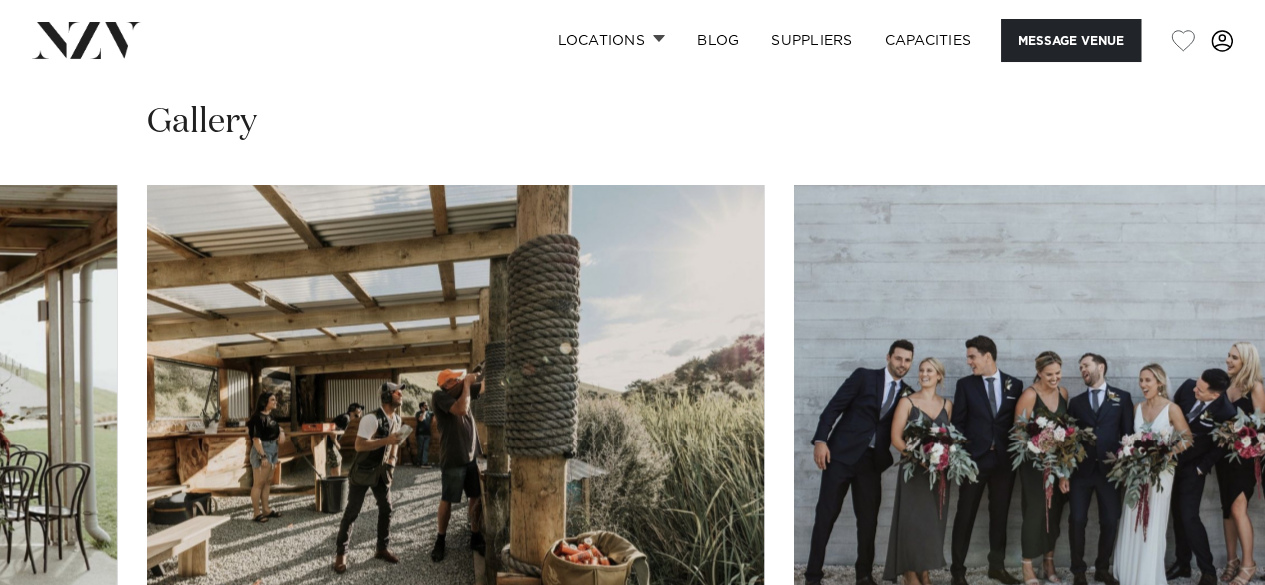 click at bounding box center [1205, 702] 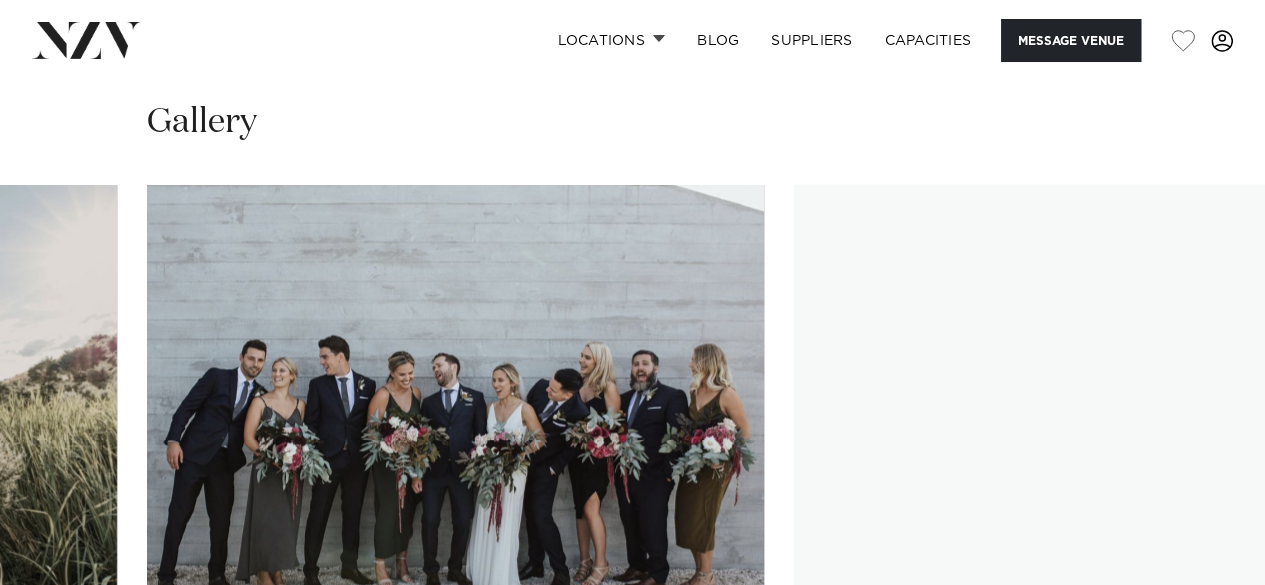 click at bounding box center [1205, 702] 